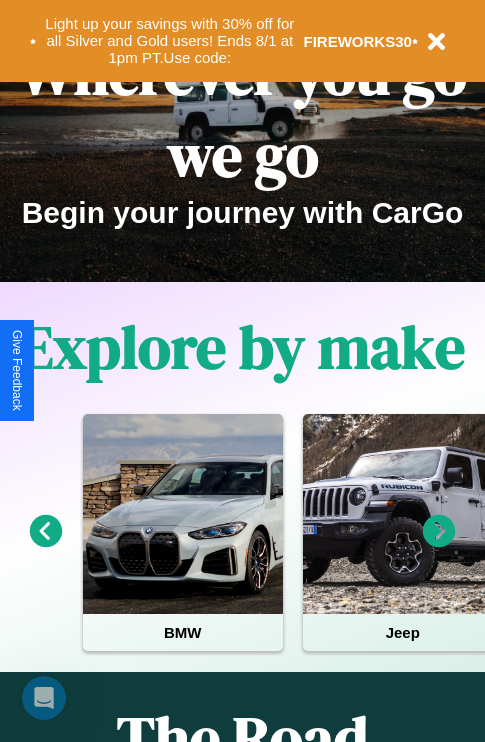 scroll, scrollTop: 308, scrollLeft: 0, axis: vertical 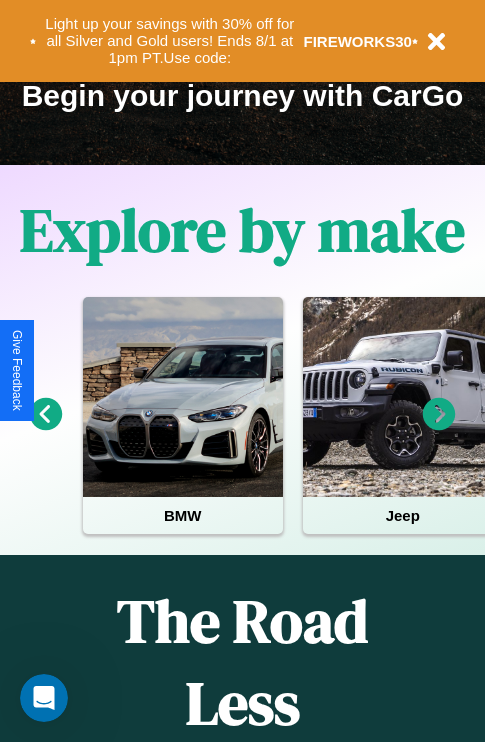 click 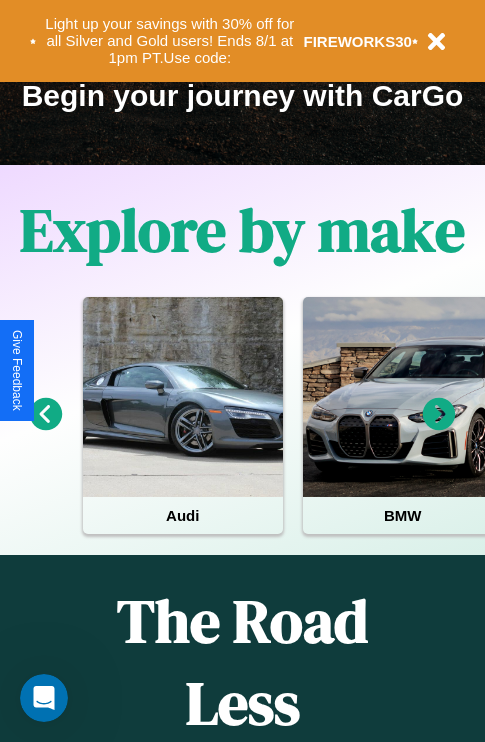 click 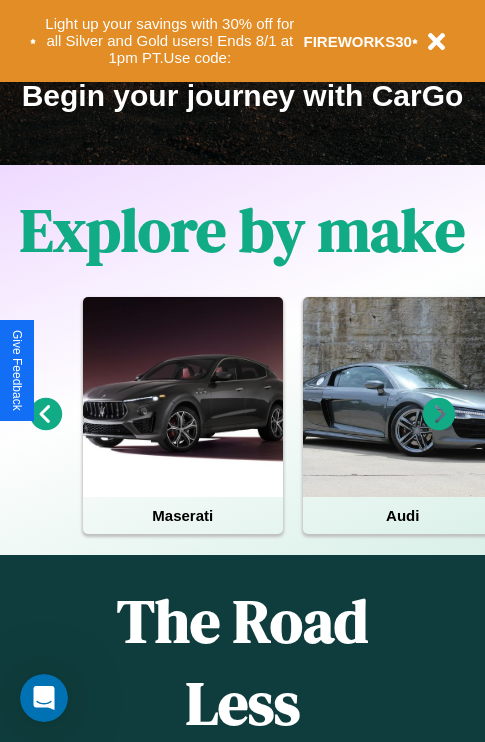 click 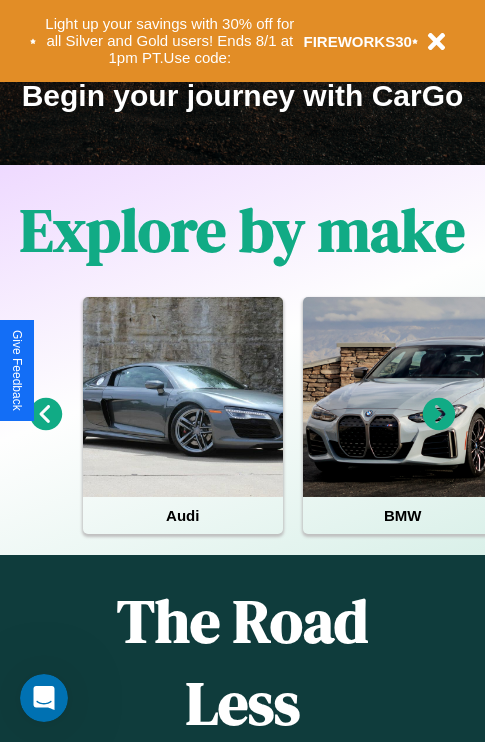 click 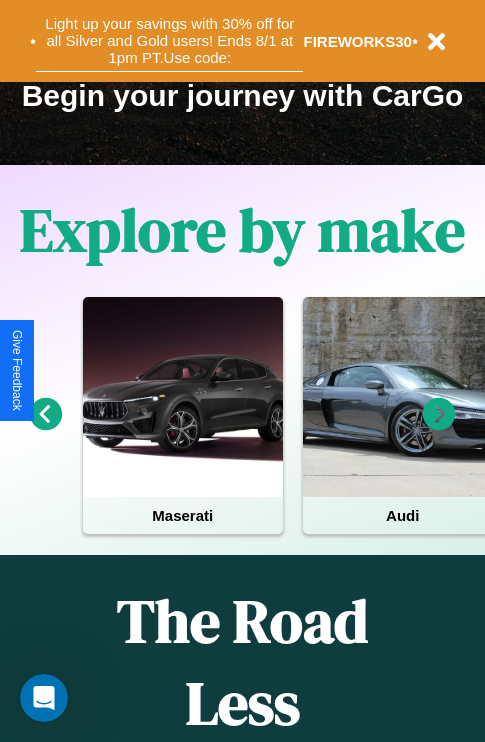 click on "Light up your savings with 30% off for all Silver and Gold users! Ends 8/1 at 1pm PT.  Use code:" at bounding box center (169, 41) 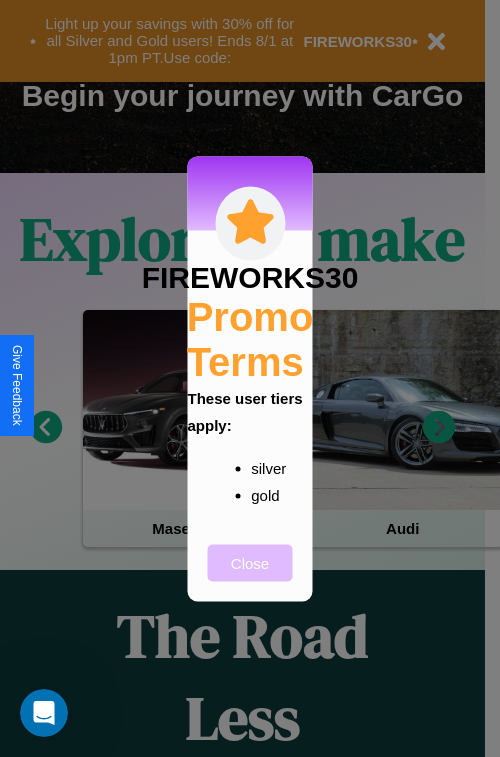 click on "Close" at bounding box center (250, 562) 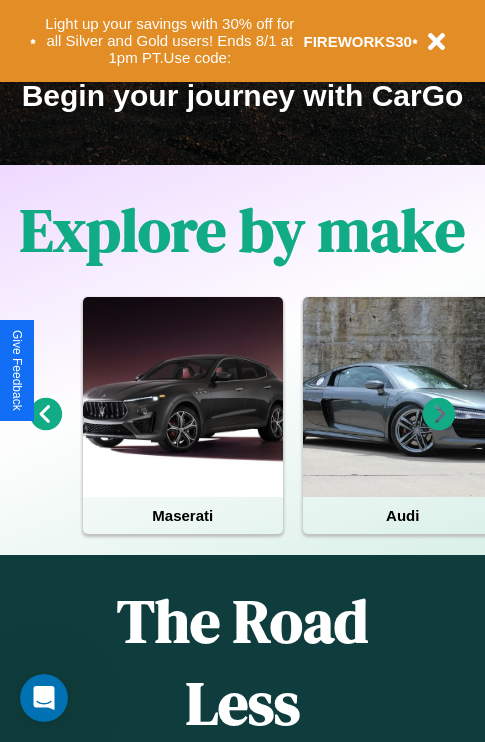 scroll, scrollTop: 1285, scrollLeft: 0, axis: vertical 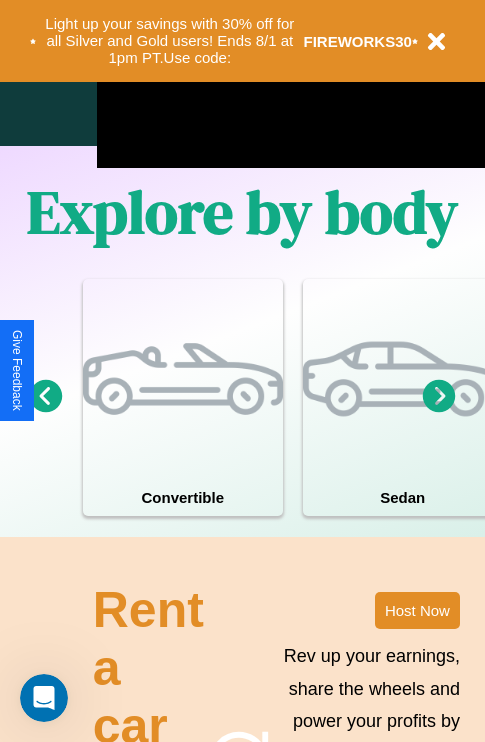 click 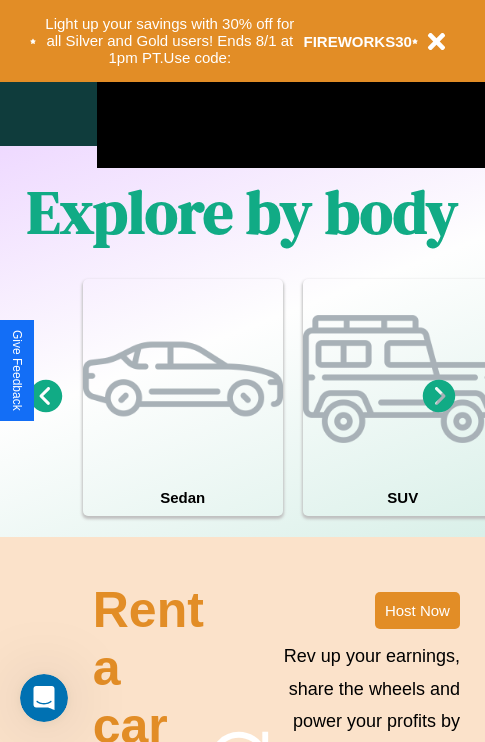 click 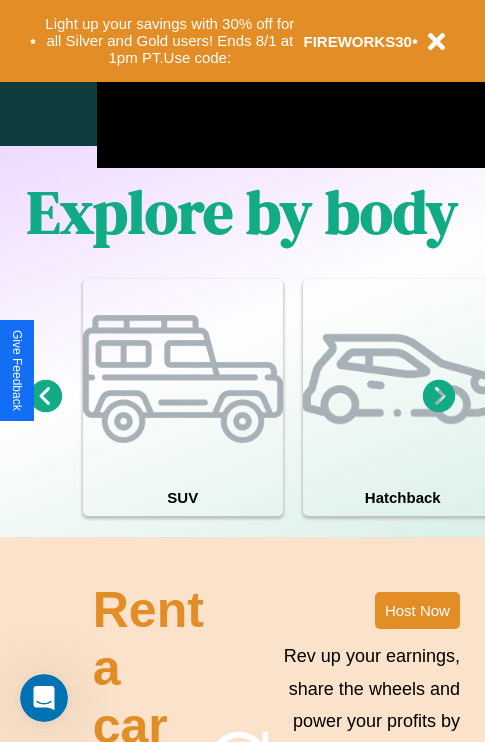 click 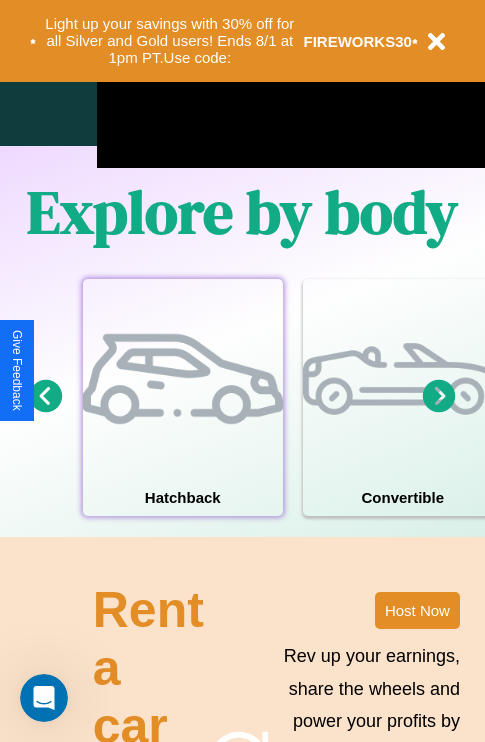 click at bounding box center [183, 379] 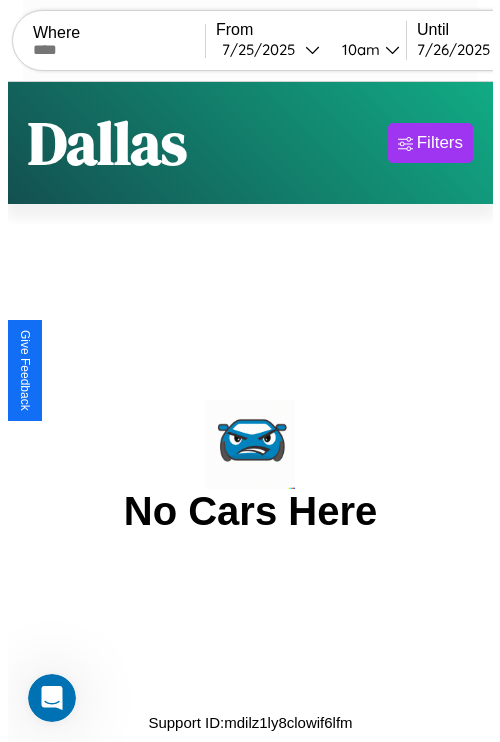 scroll, scrollTop: 0, scrollLeft: 0, axis: both 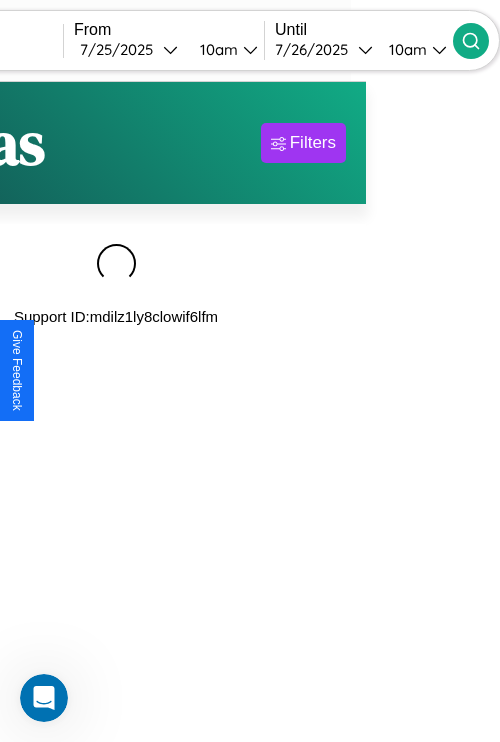 type on "*********" 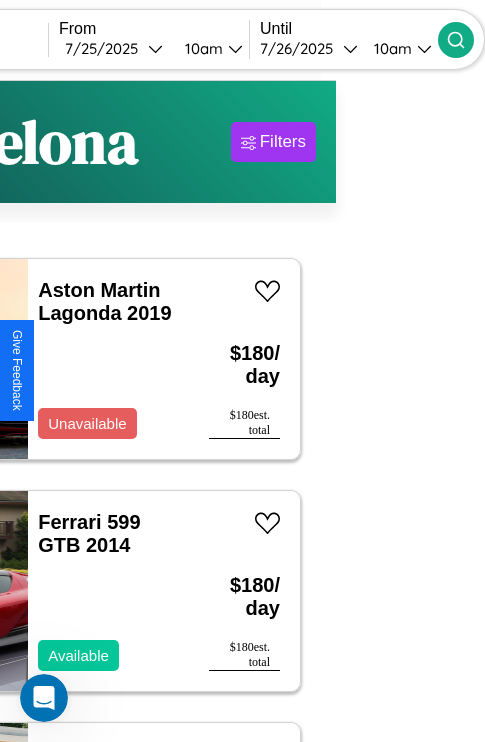 scroll, scrollTop: 95, scrollLeft: 35, axis: both 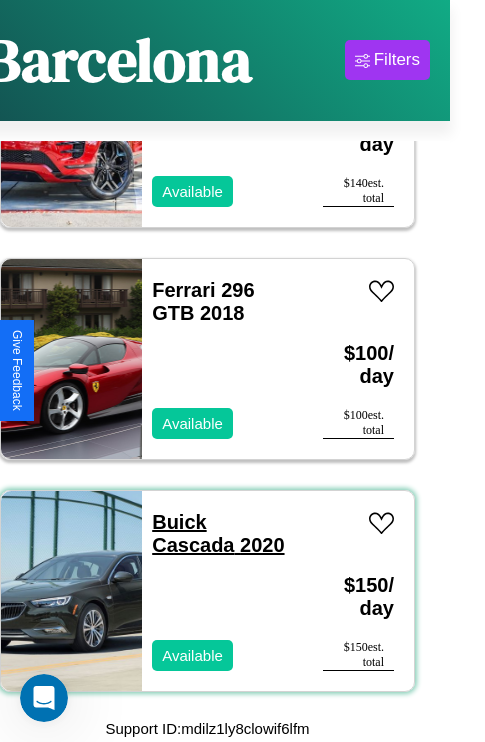 click on "Buick   Cascada   2020" at bounding box center (218, 533) 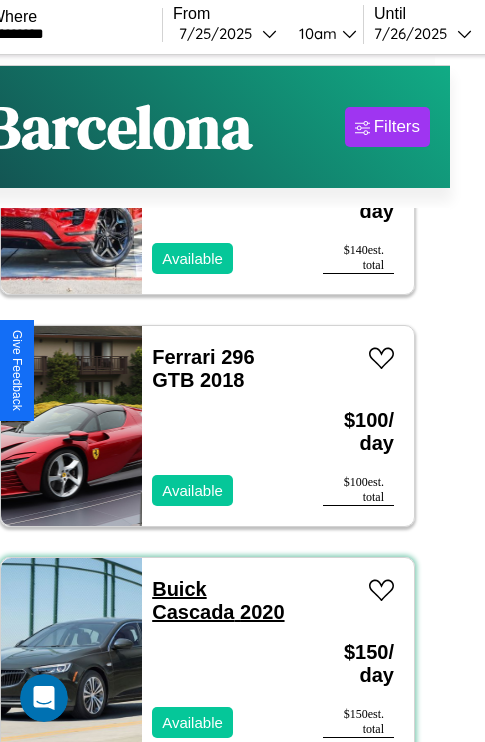 scroll, scrollTop: 2331, scrollLeft: 0, axis: vertical 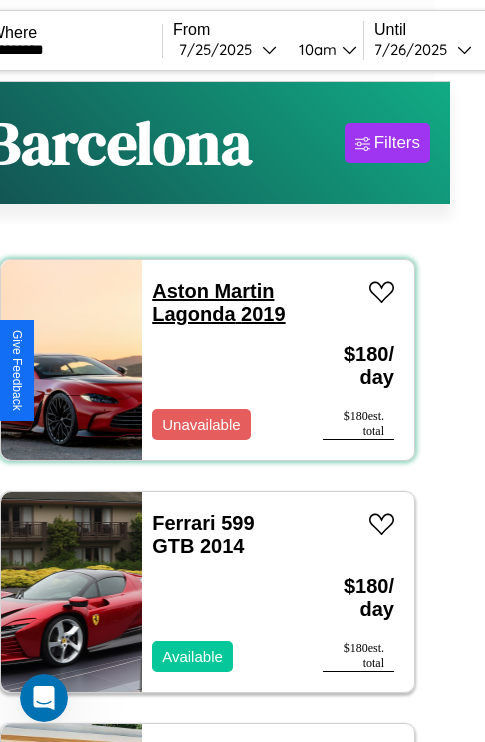 click on "Aston Martin   Lagonda   2019" at bounding box center [218, 302] 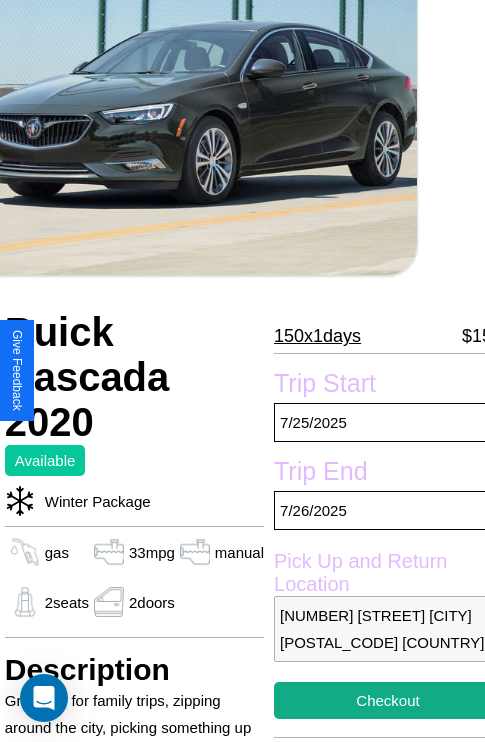 scroll, scrollTop: 133, scrollLeft: 68, axis: both 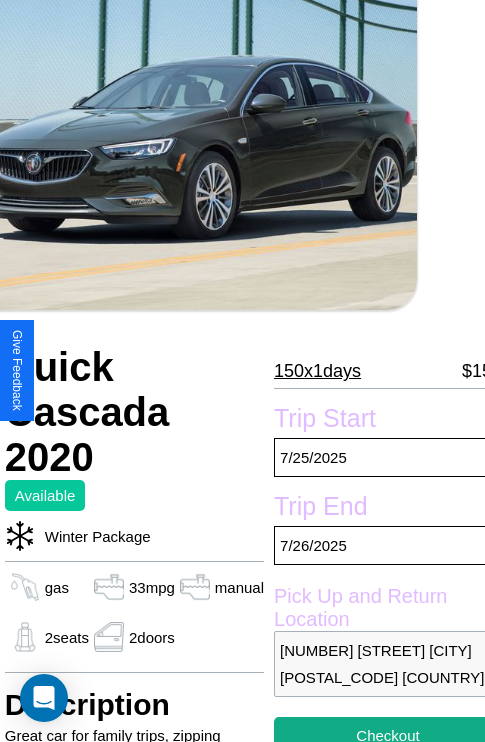 click on "150  x  1  days" at bounding box center (317, 371) 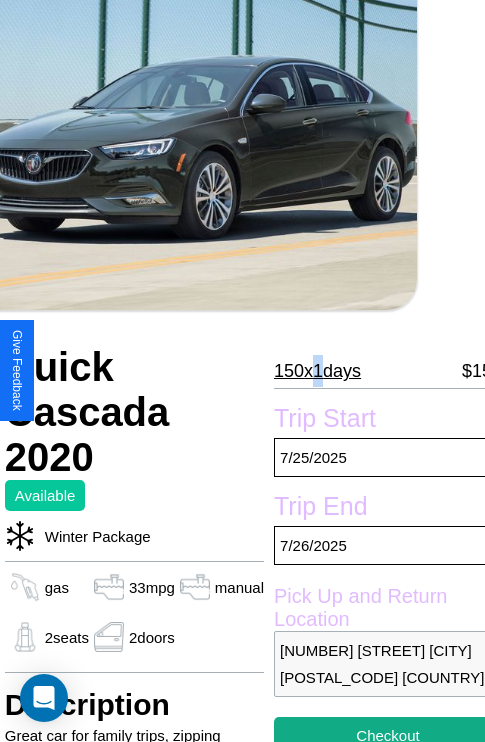 click on "150  x  1  days" at bounding box center (317, 371) 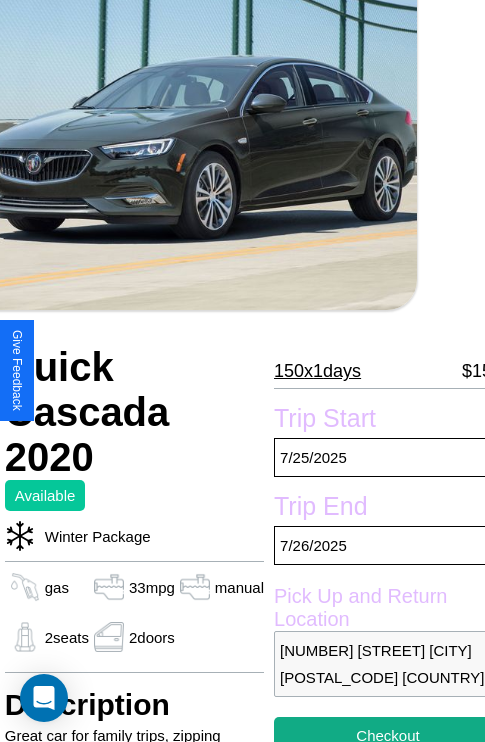 click on "150  x  1  days" at bounding box center [317, 371] 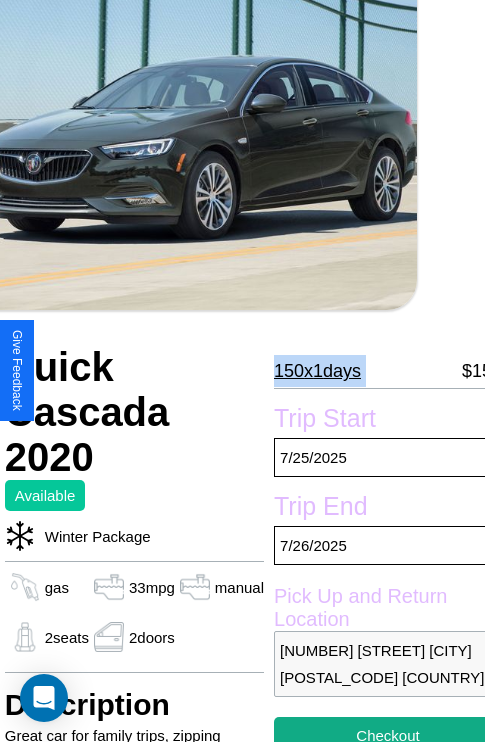 click on "150  x  1  days" at bounding box center (317, 371) 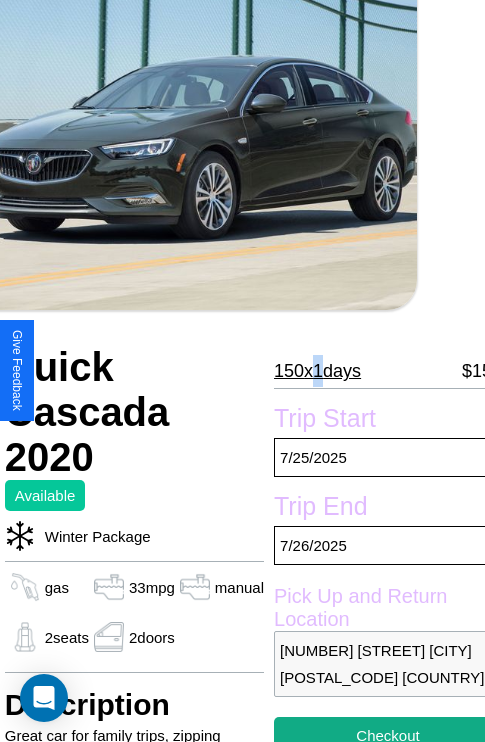 click on "150  x  1  days" at bounding box center [317, 371] 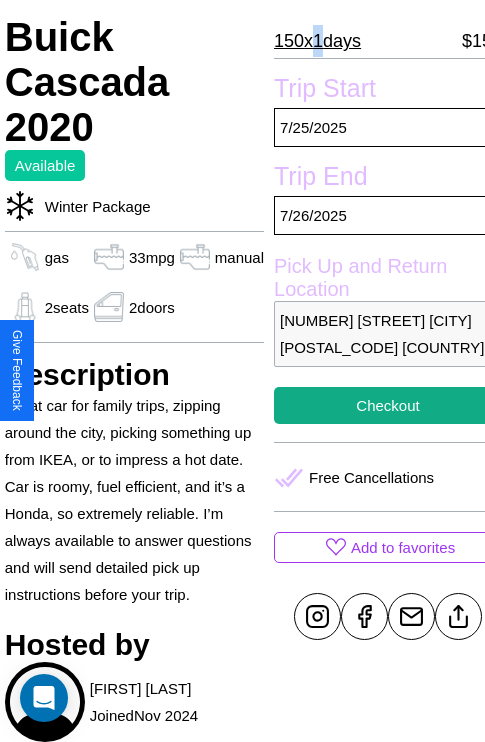 scroll, scrollTop: 497, scrollLeft: 68, axis: both 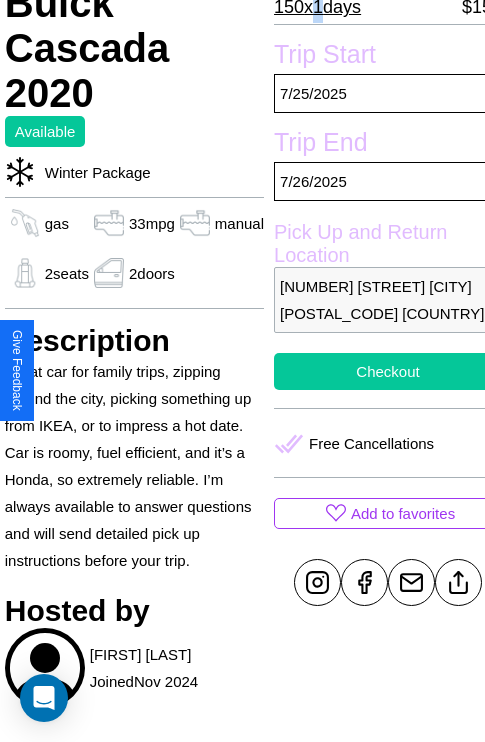 click on "Checkout" at bounding box center (388, 371) 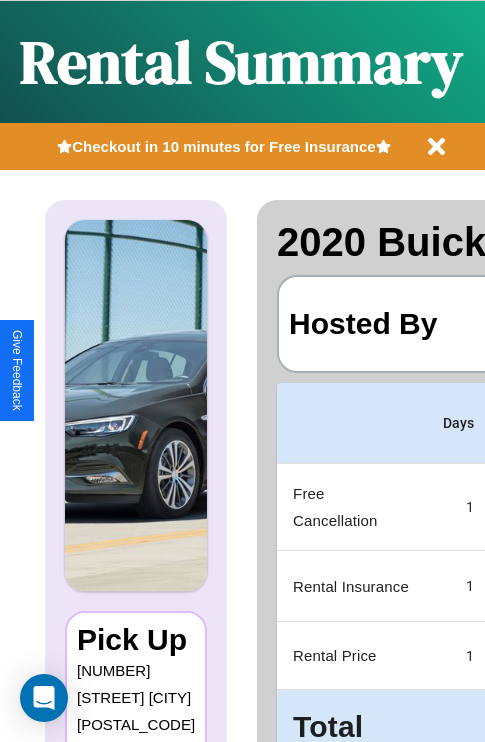 scroll, scrollTop: 0, scrollLeft: 378, axis: horizontal 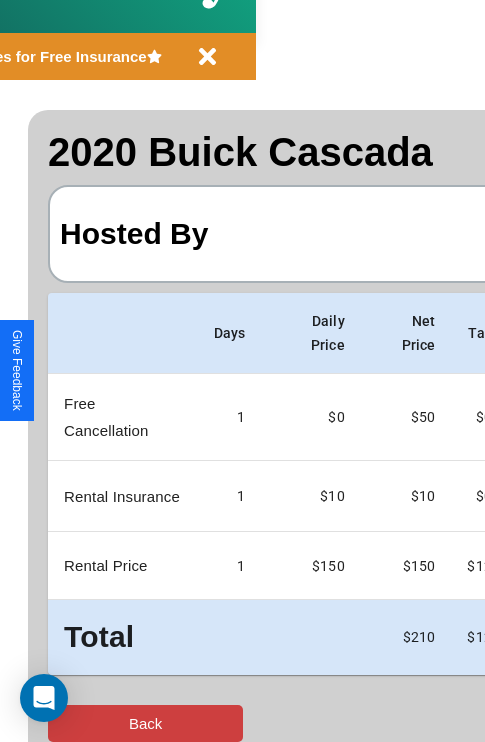 click on "Back" at bounding box center [145, 723] 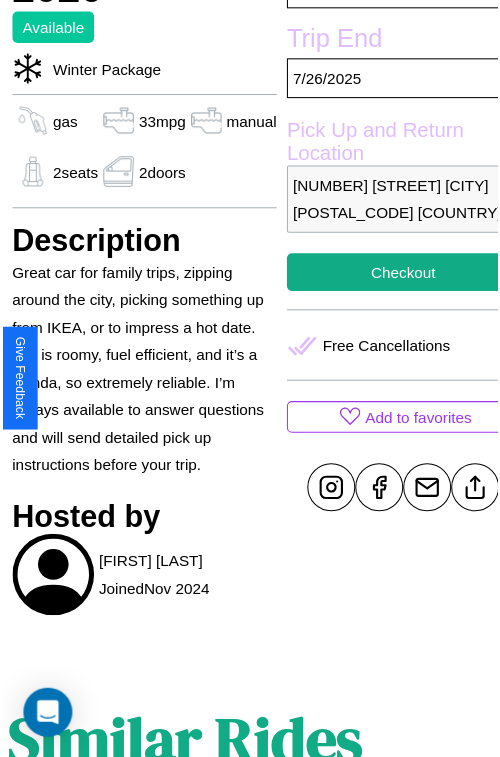 scroll, scrollTop: 639, scrollLeft: 68, axis: both 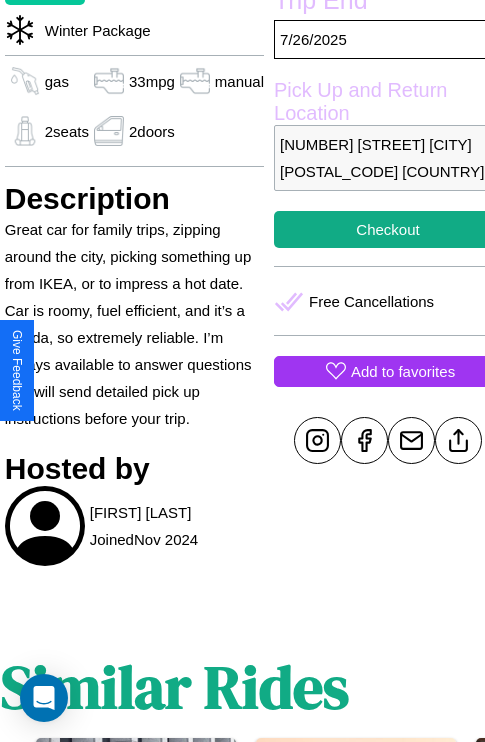 click on "Add to favorites" at bounding box center [403, 371] 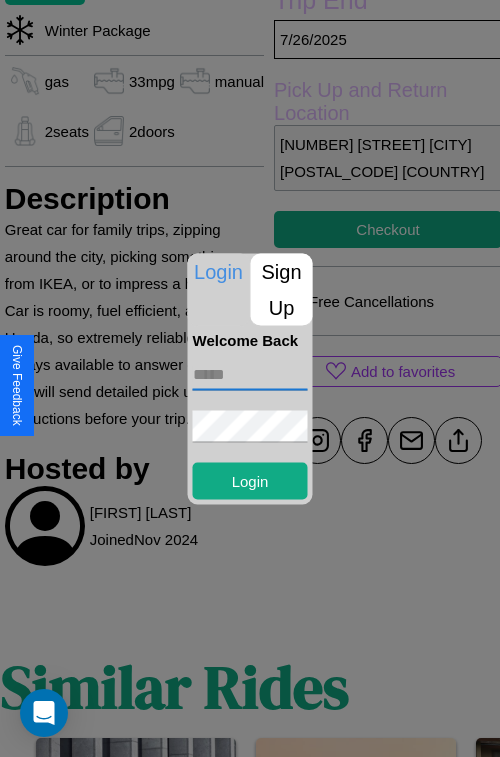 click at bounding box center [250, 374] 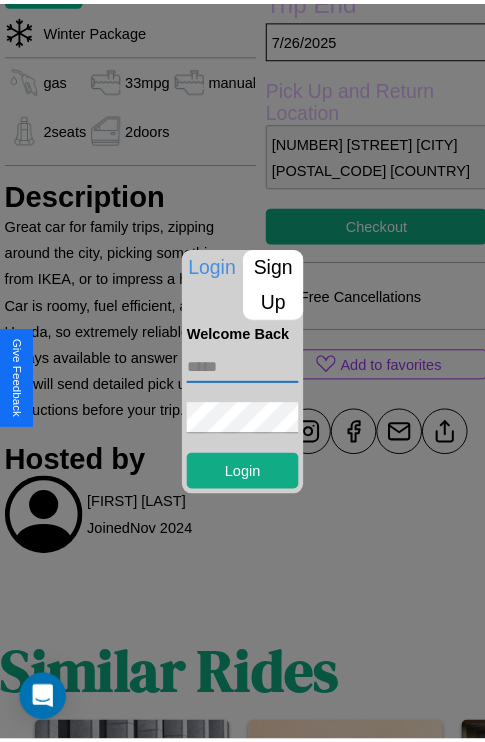 scroll, scrollTop: 951, scrollLeft: 30, axis: both 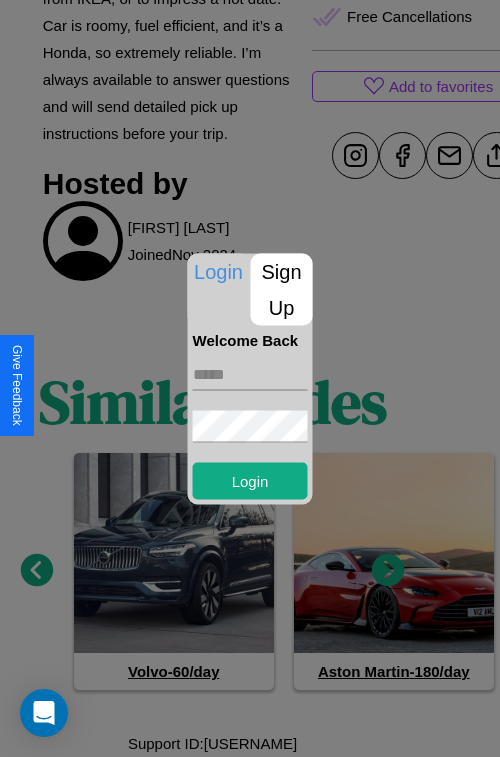 click at bounding box center [250, 378] 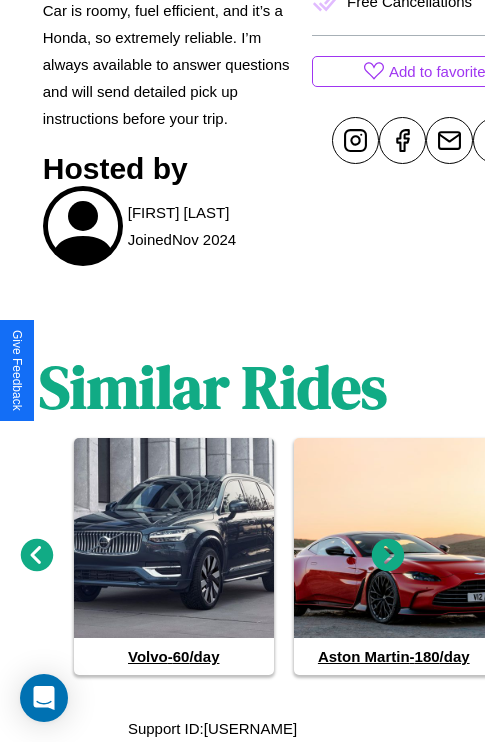 click 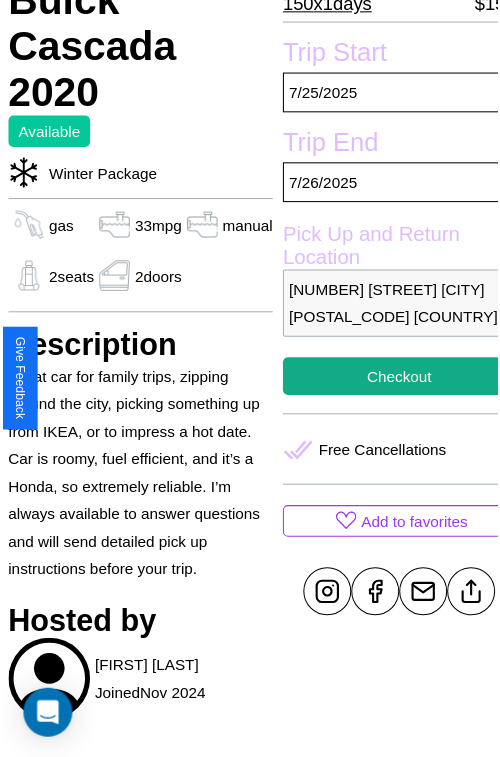 scroll, scrollTop: 497, scrollLeft: 68, axis: both 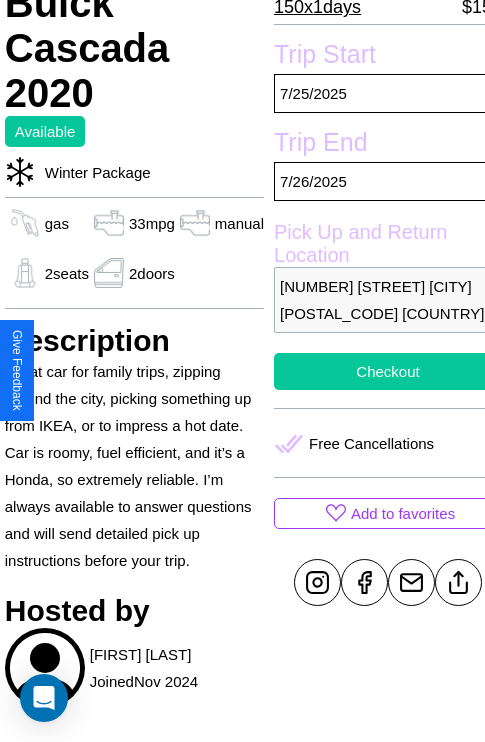 click on "Checkout" at bounding box center [388, 371] 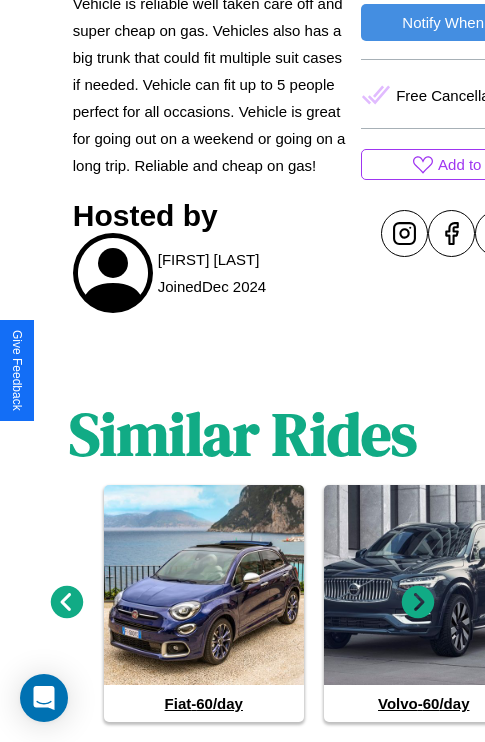 scroll, scrollTop: 949, scrollLeft: 0, axis: vertical 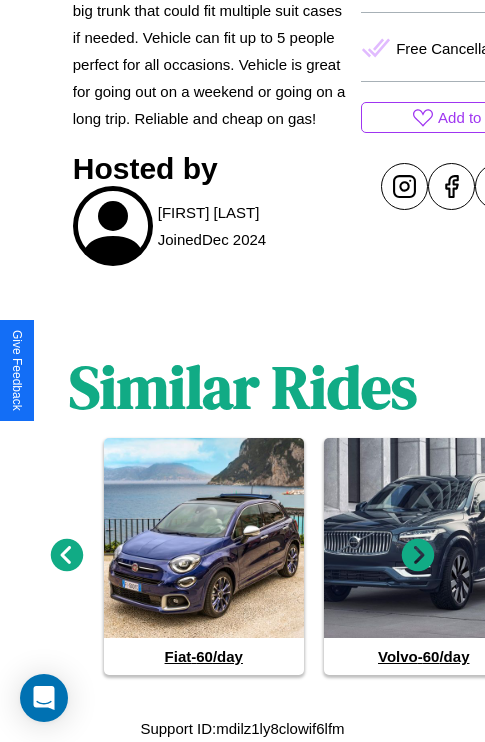 click 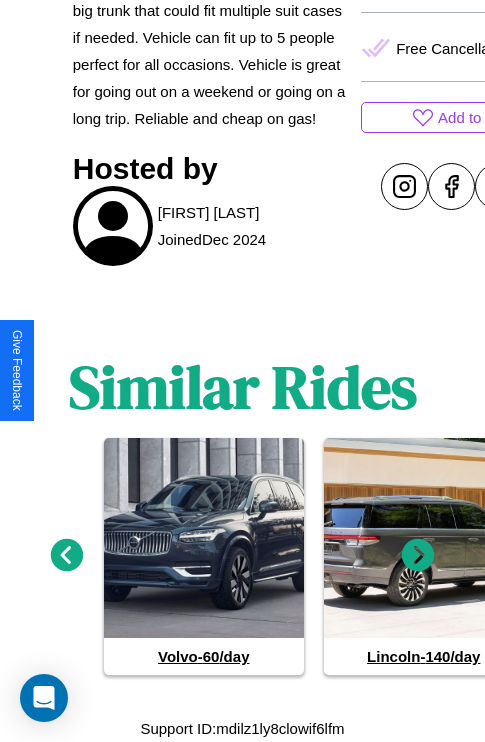 click 